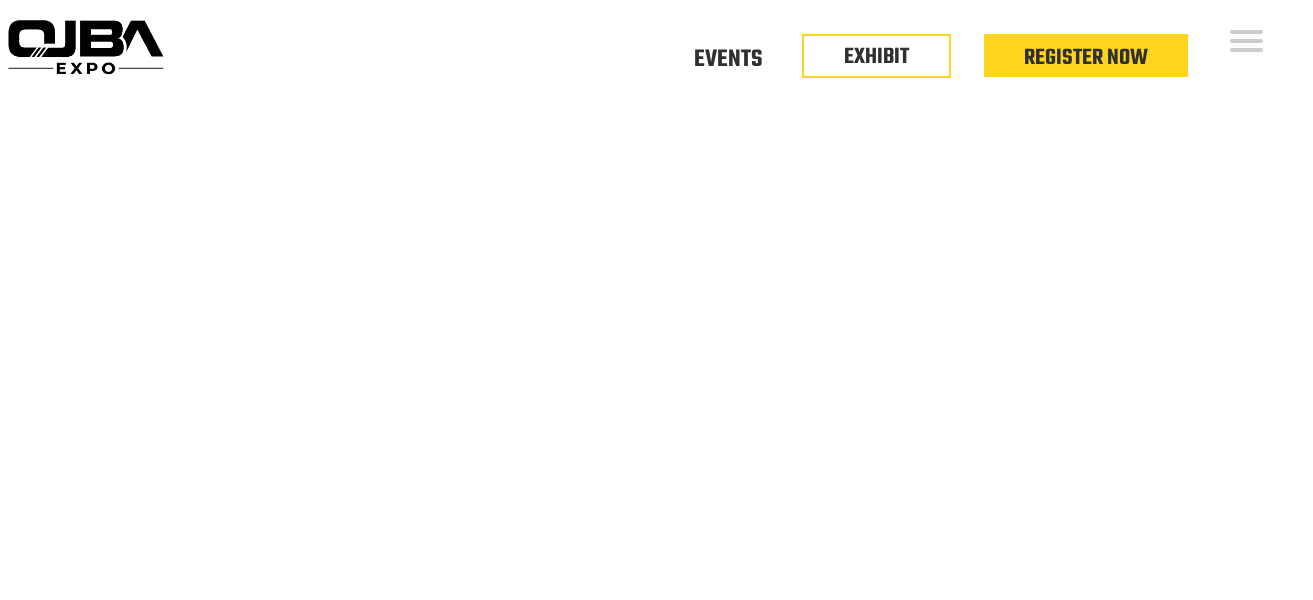 scroll, scrollTop: 0, scrollLeft: 0, axis: both 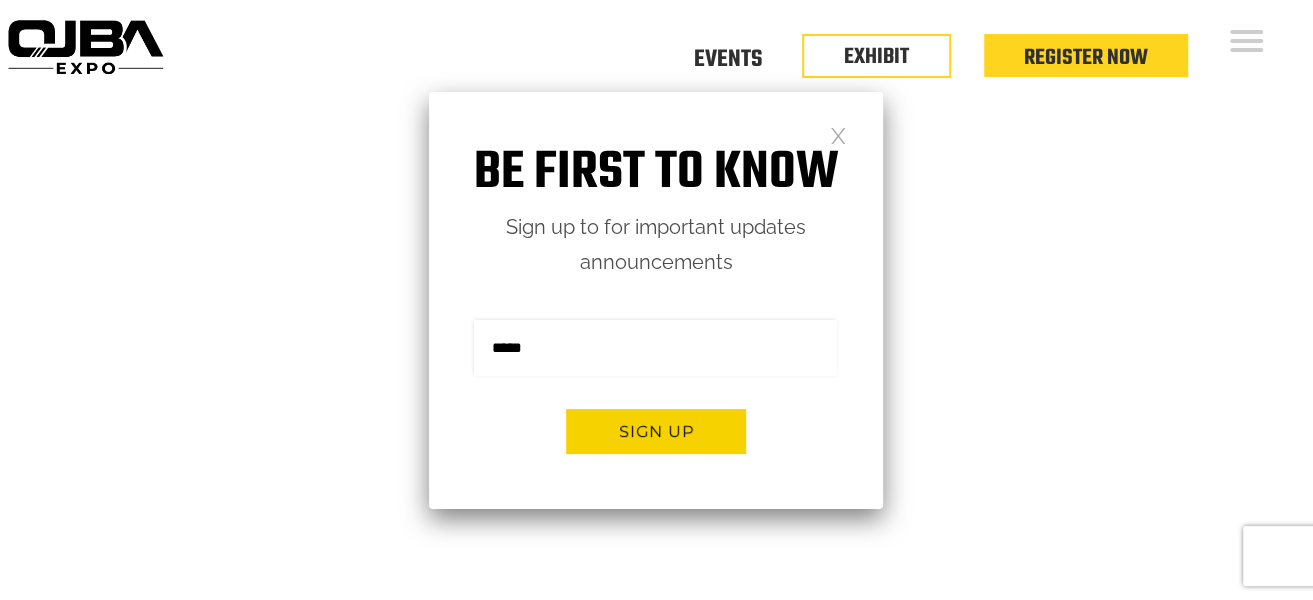 click at bounding box center [838, 134] 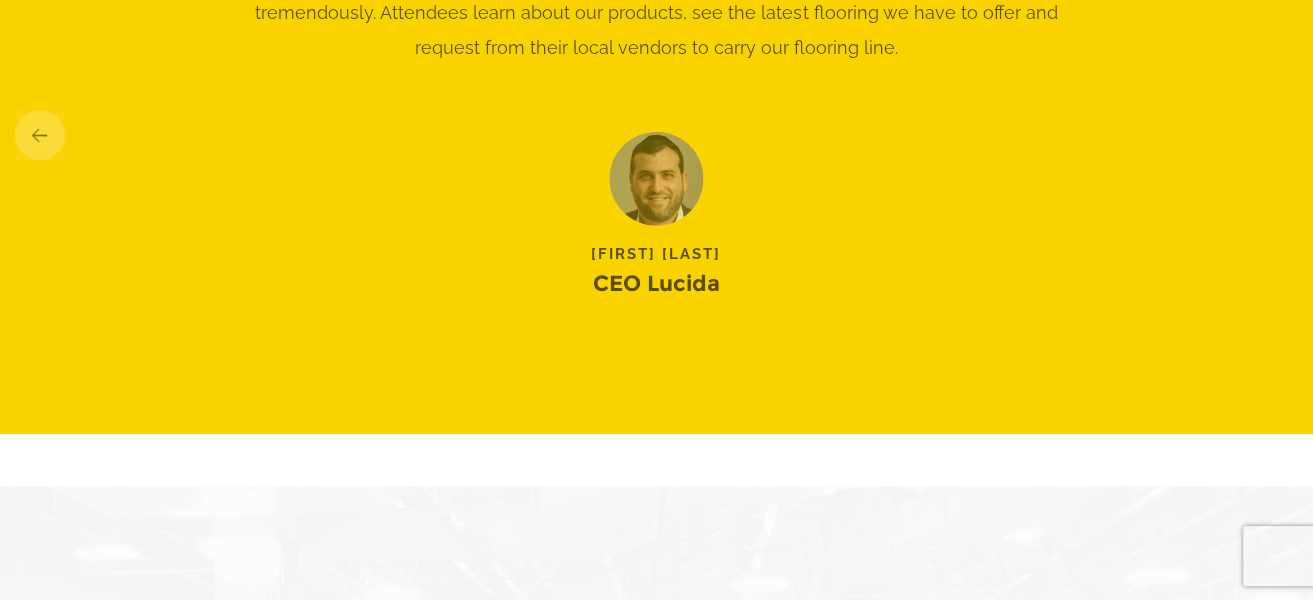 scroll, scrollTop: 3600, scrollLeft: 0, axis: vertical 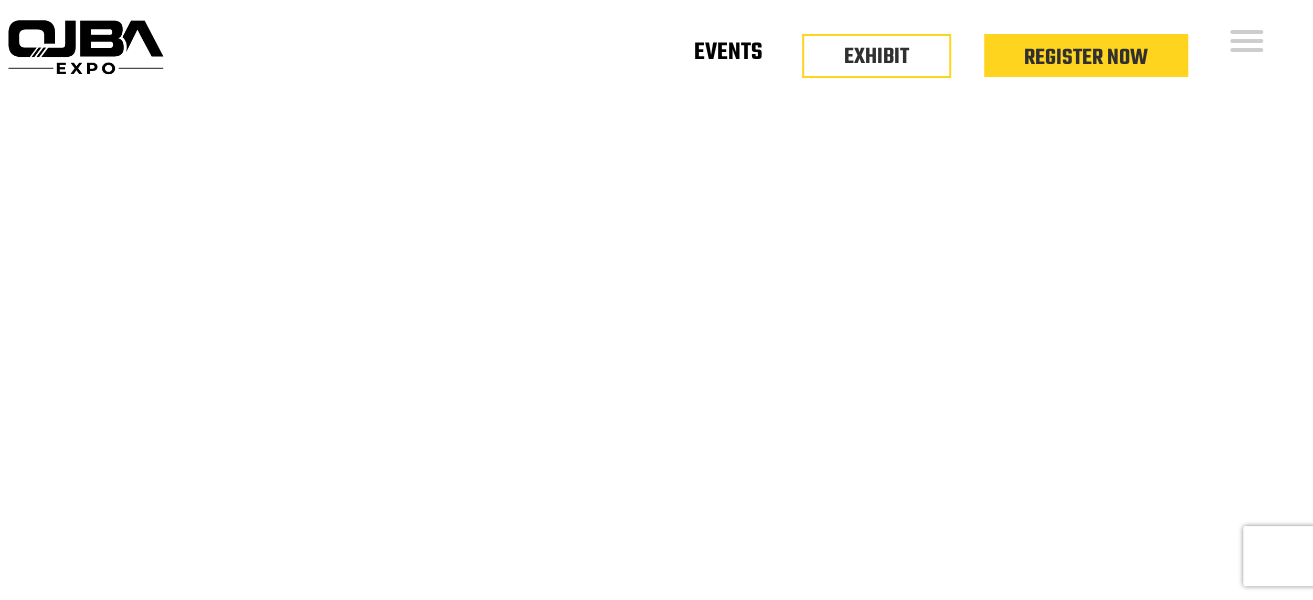 click on "Events" at bounding box center (728, 56) 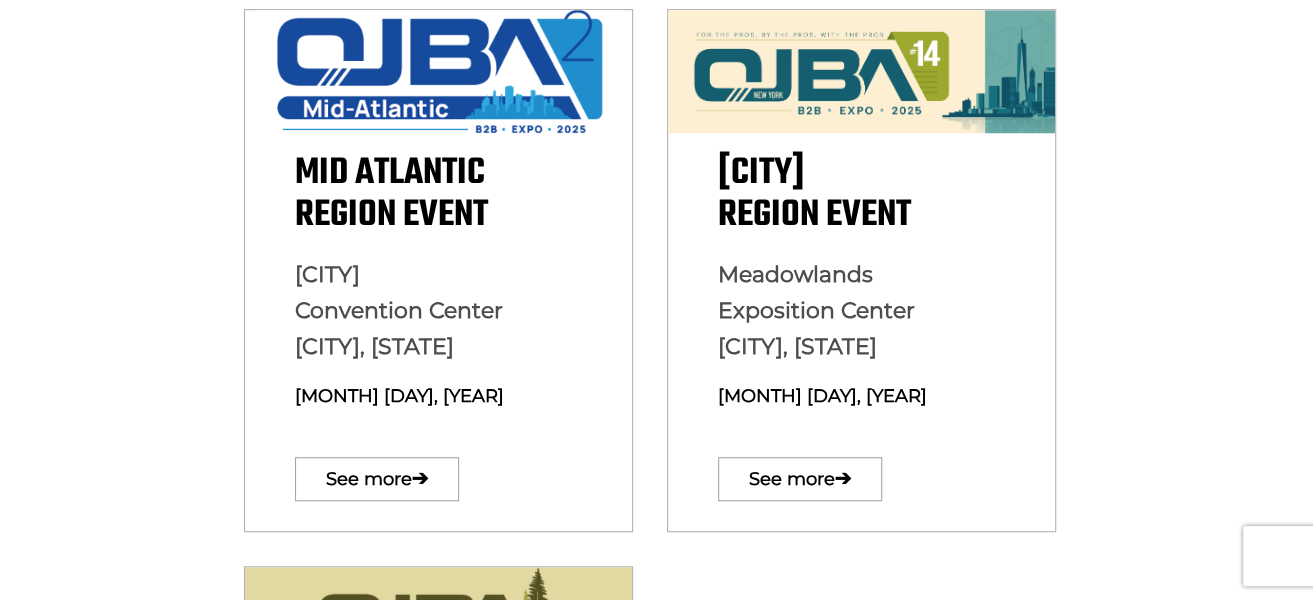 scroll, scrollTop: 699, scrollLeft: 0, axis: vertical 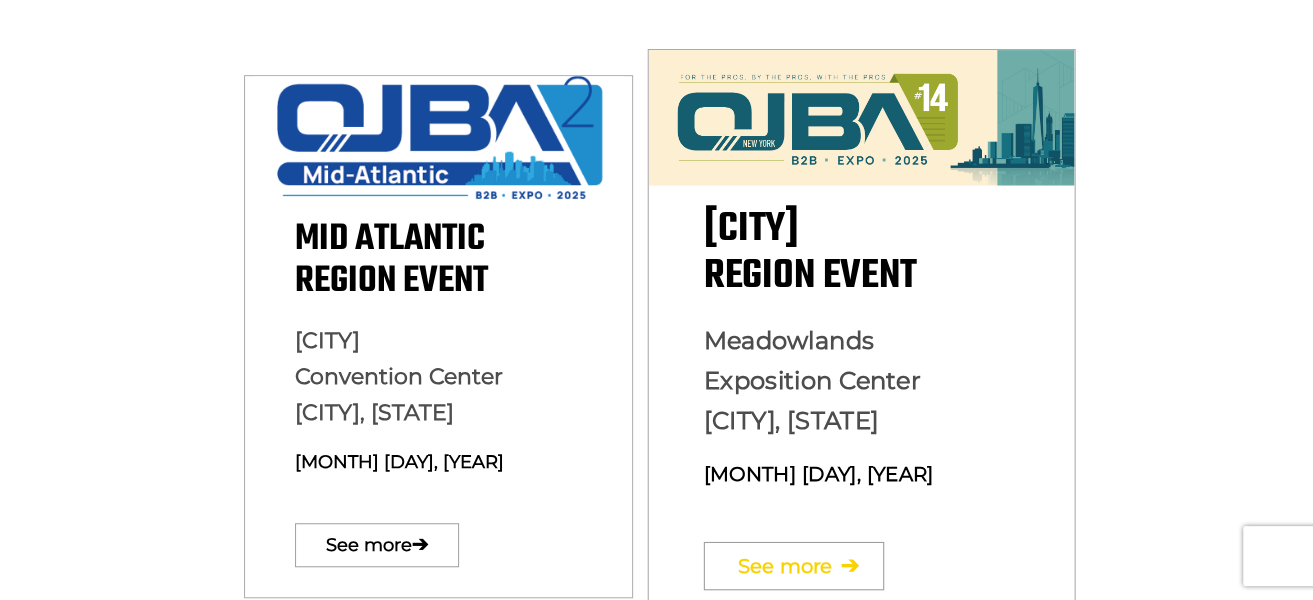 click on "See more  ➔" at bounding box center (794, 565) 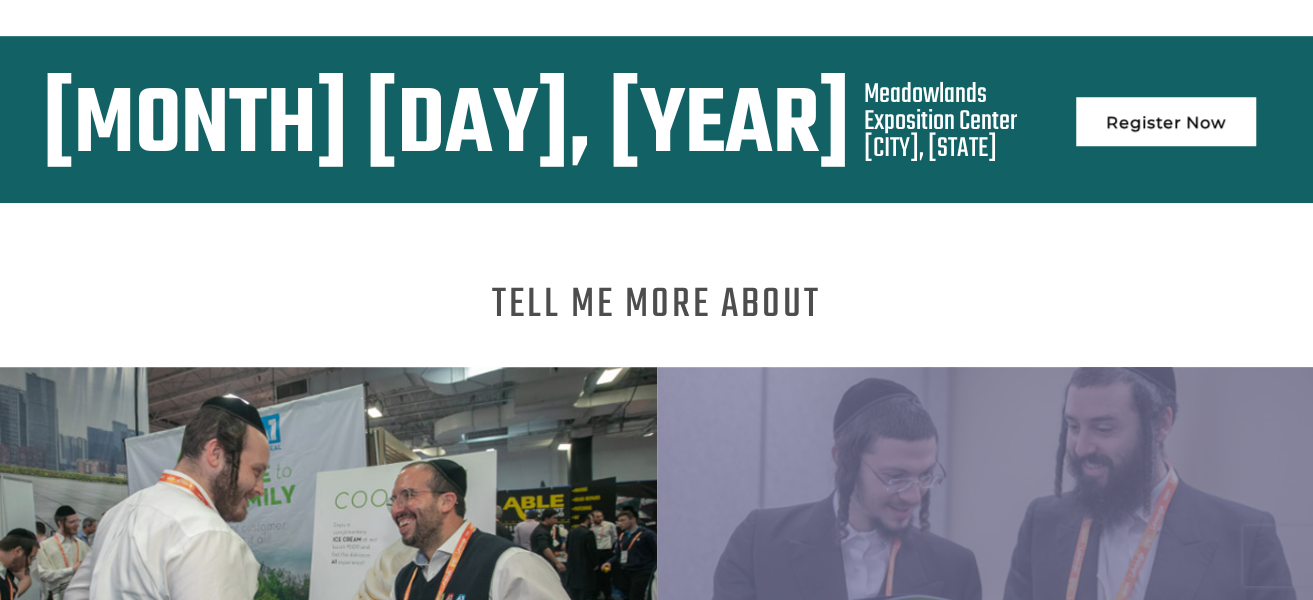 scroll, scrollTop: 900, scrollLeft: 0, axis: vertical 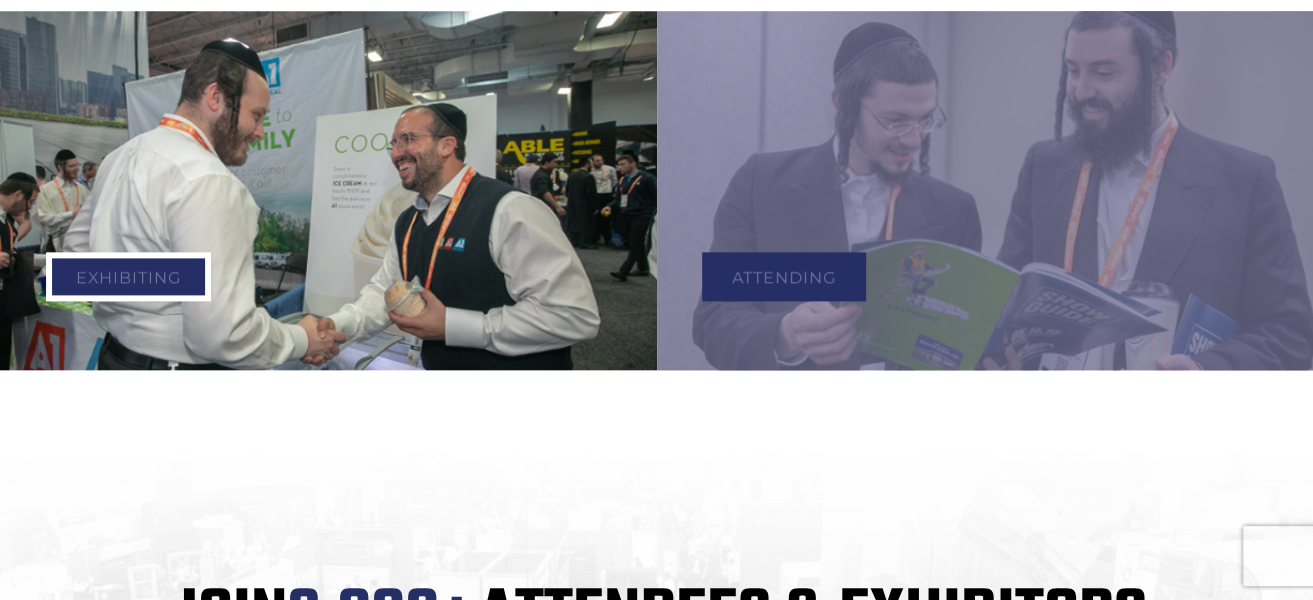 click on "Exhibiting" at bounding box center (128, 276) 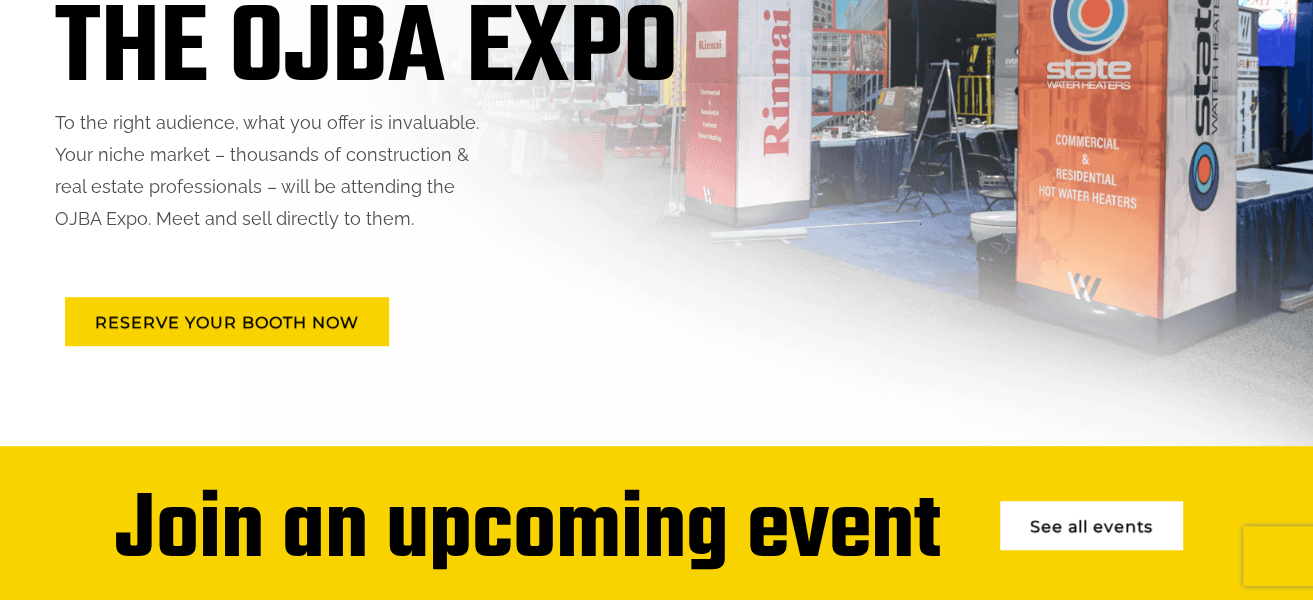scroll, scrollTop: 400, scrollLeft: 0, axis: vertical 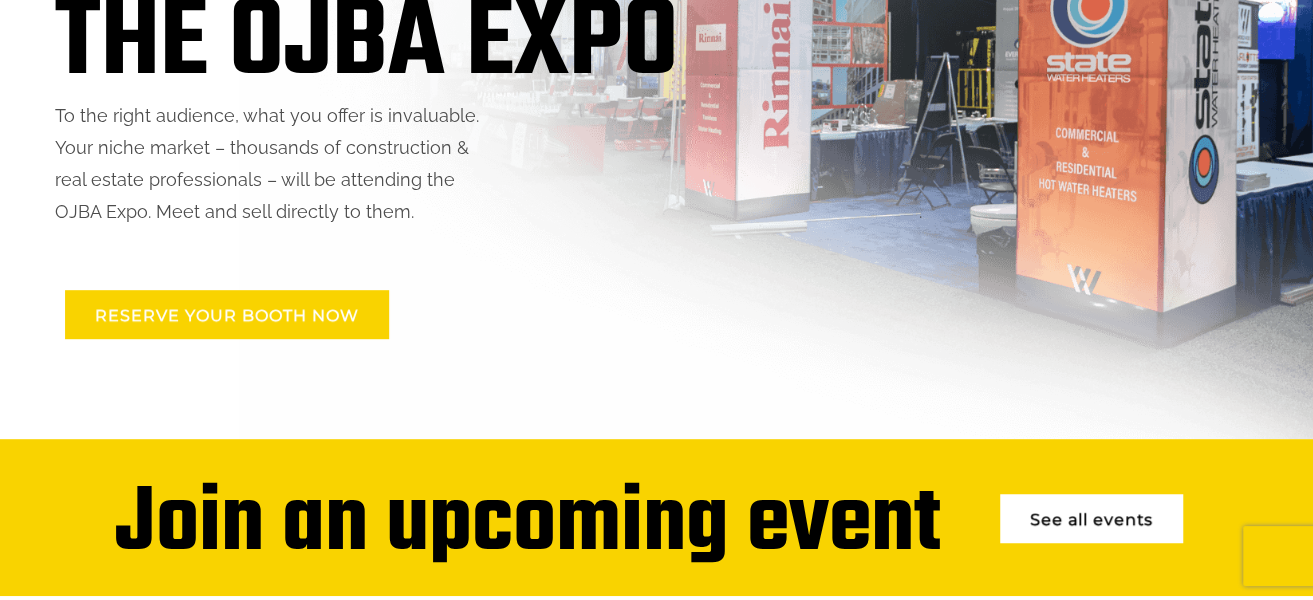 click on "RESERVE YOUR BOOTH NOW" at bounding box center [227, 314] 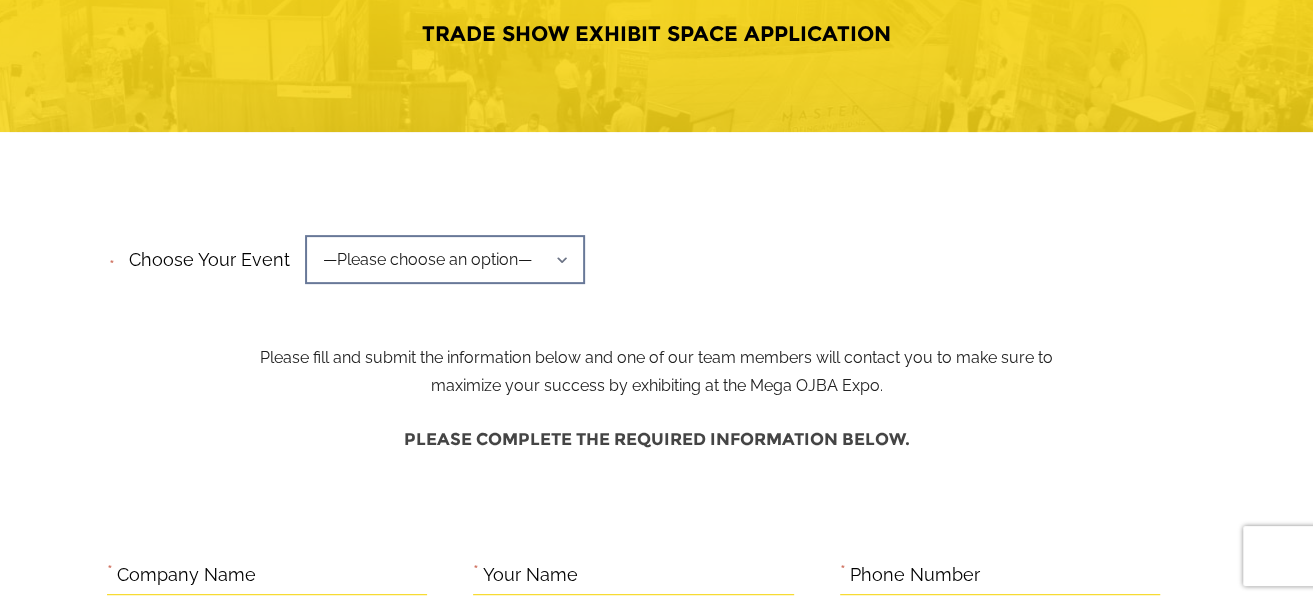 scroll, scrollTop: 299, scrollLeft: 0, axis: vertical 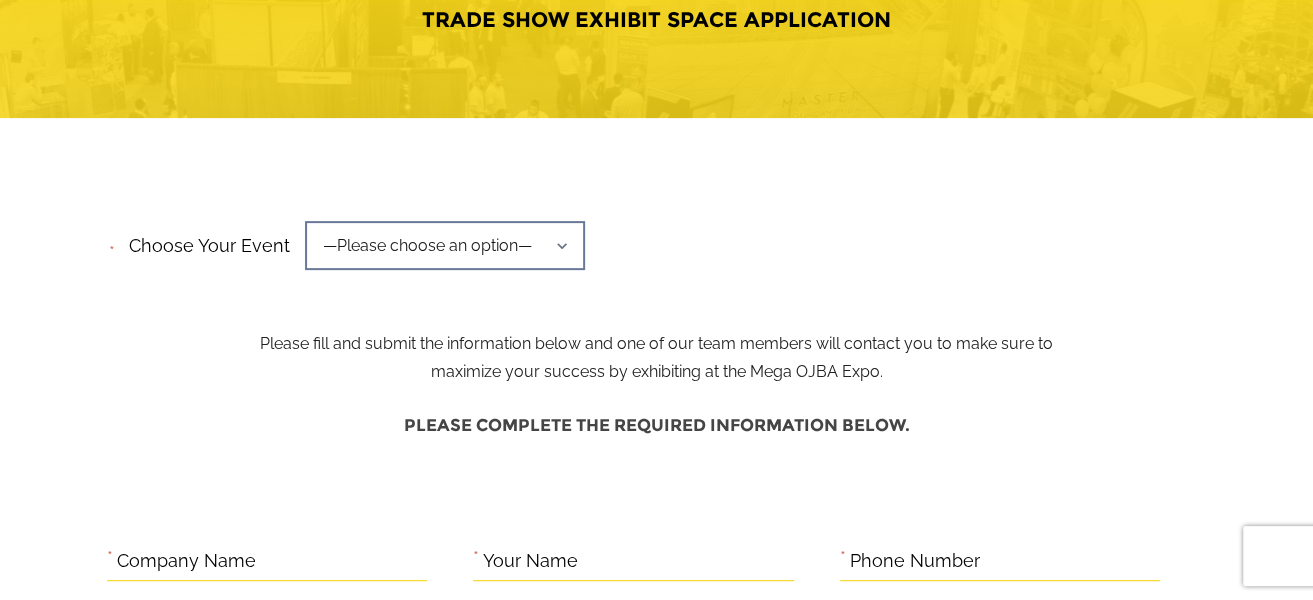 click on "—Please choose an option—" at bounding box center [445, 245] 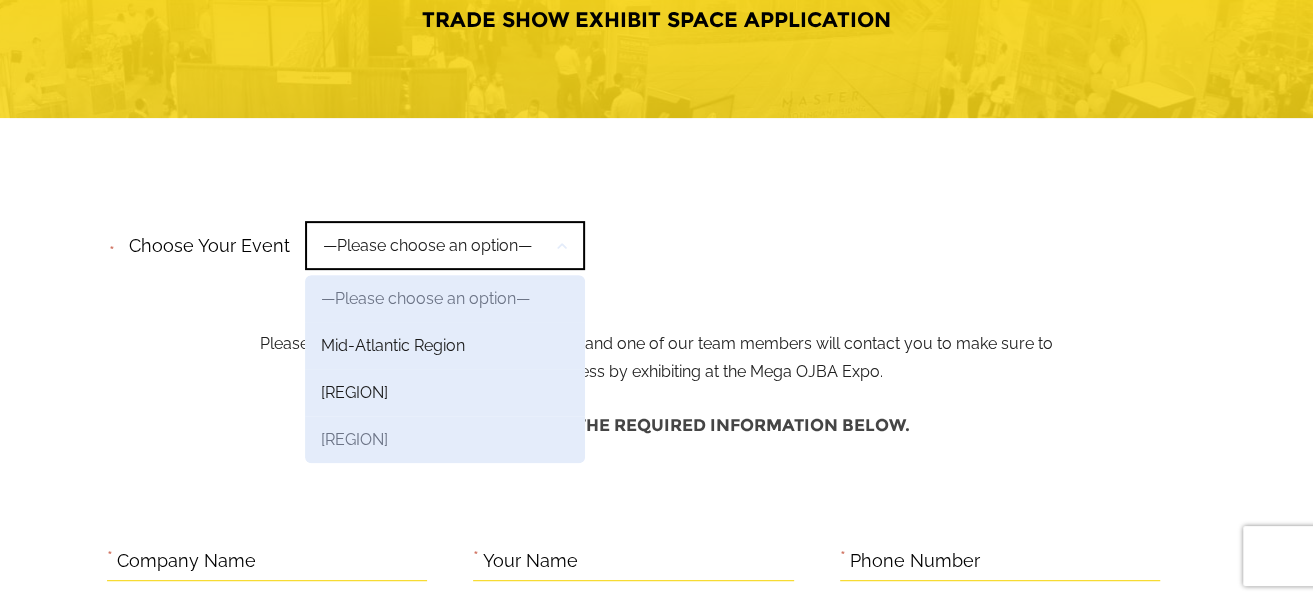 click on "New York Region" at bounding box center [445, 298] 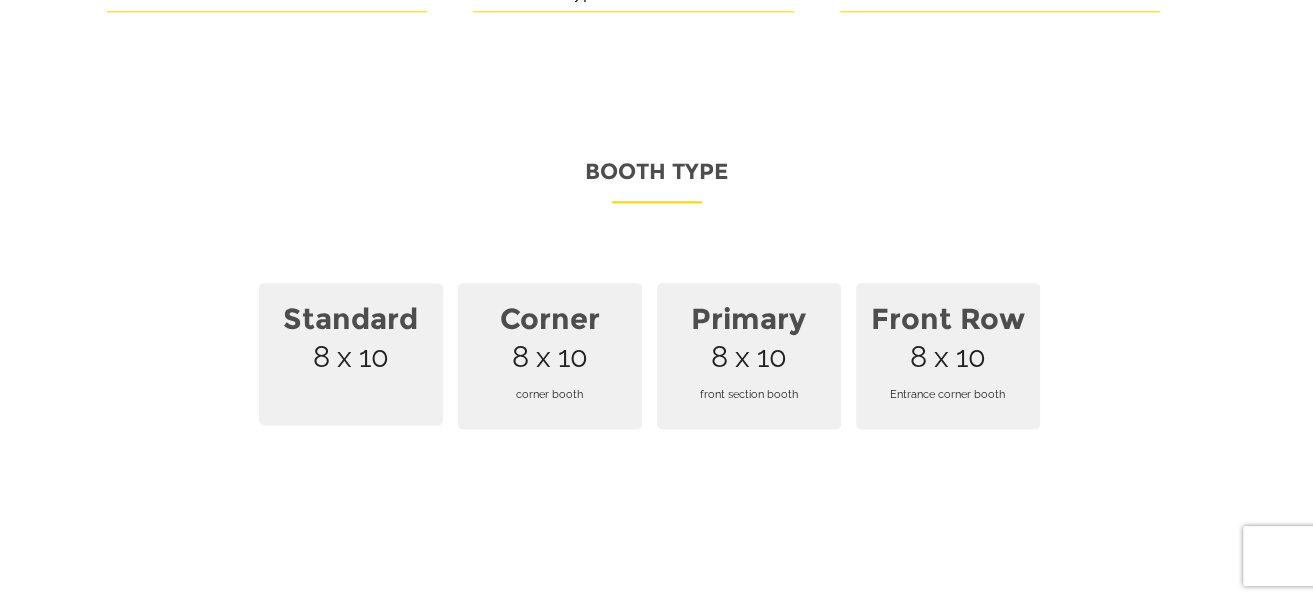 scroll, scrollTop: 1400, scrollLeft: 0, axis: vertical 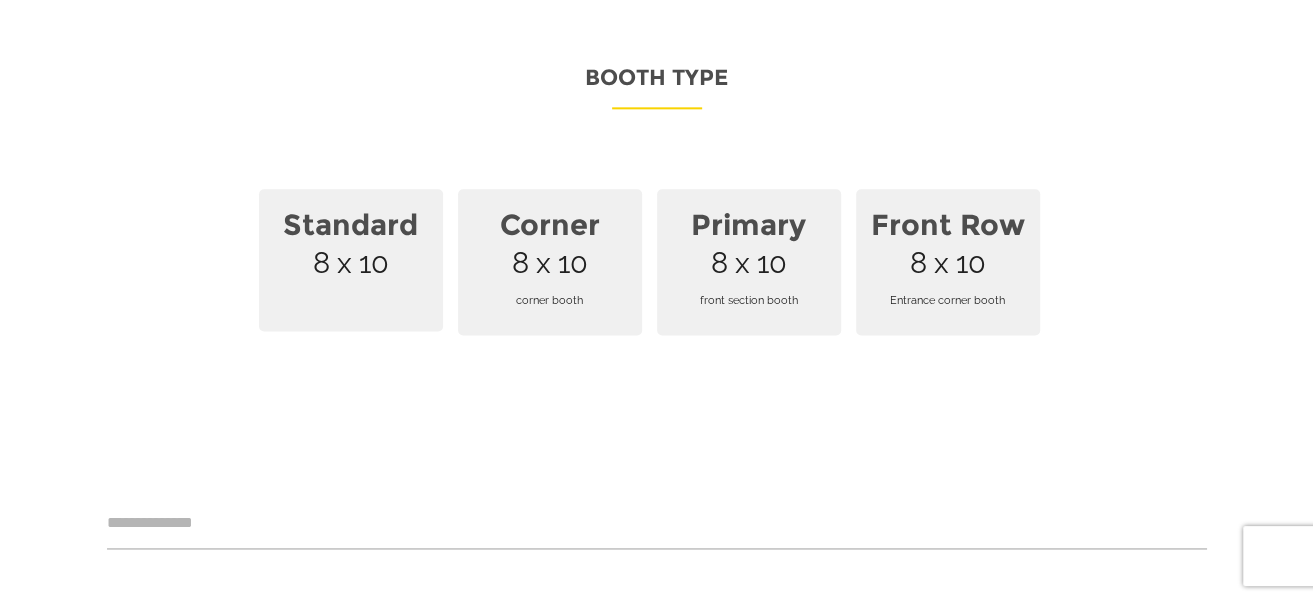 click on "Standard  8 x 10" at bounding box center [351, 260] 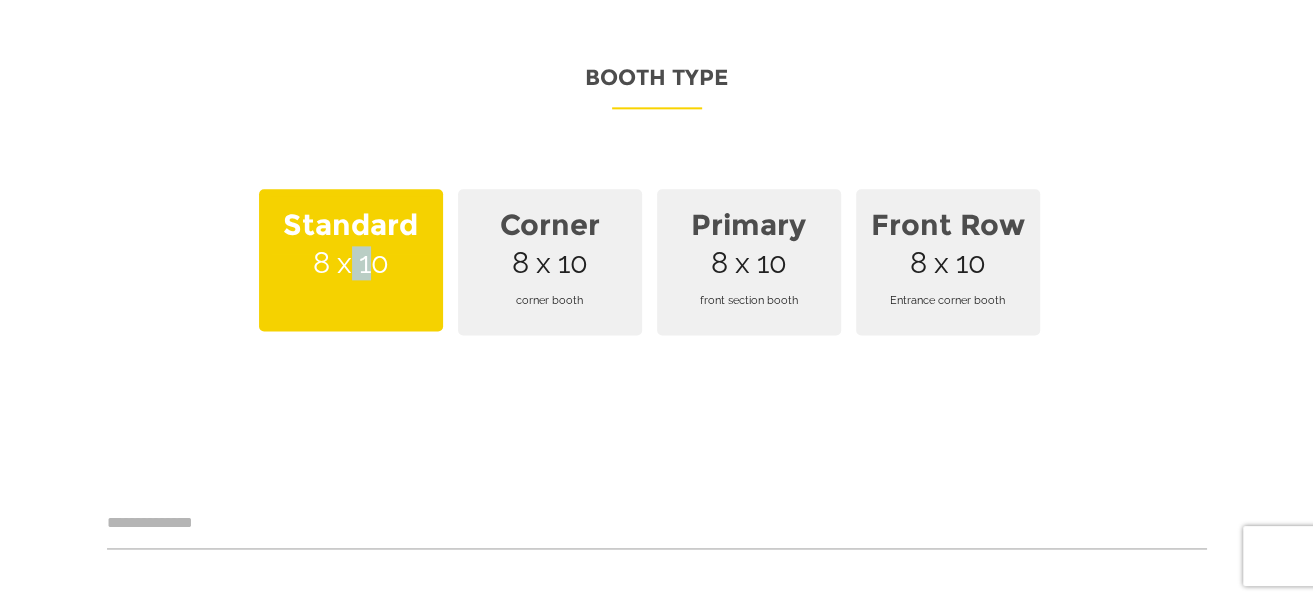 click on "Standard  8 x 10" at bounding box center [351, 260] 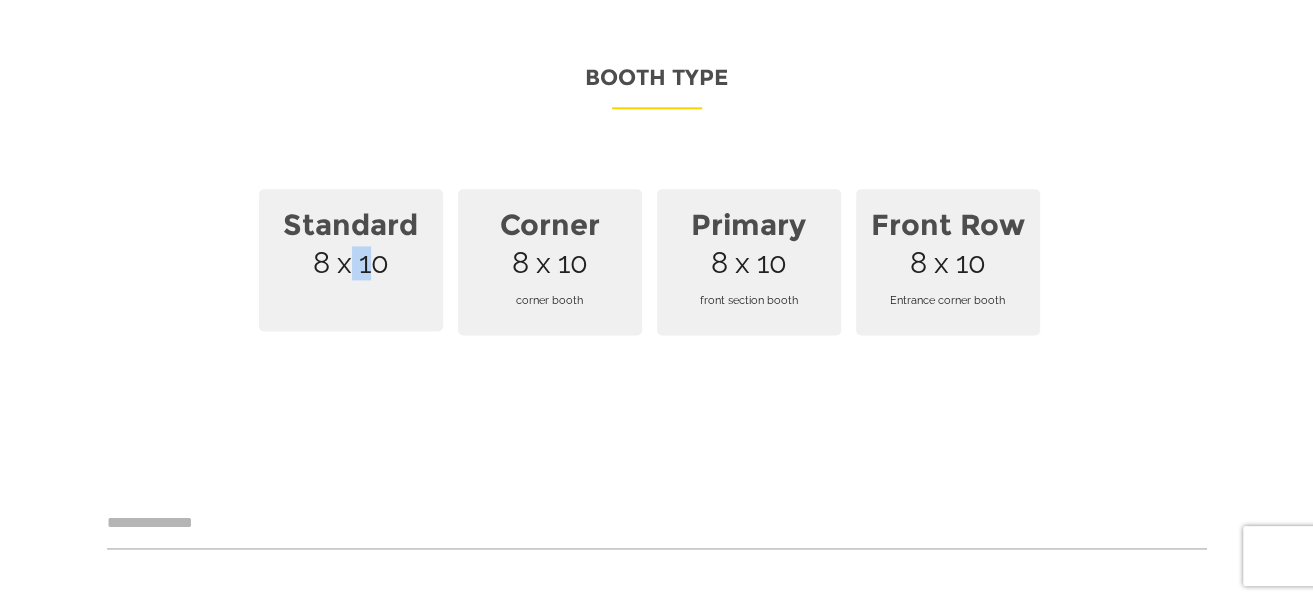 click on "Standard  8 x 10" at bounding box center (351, 260) 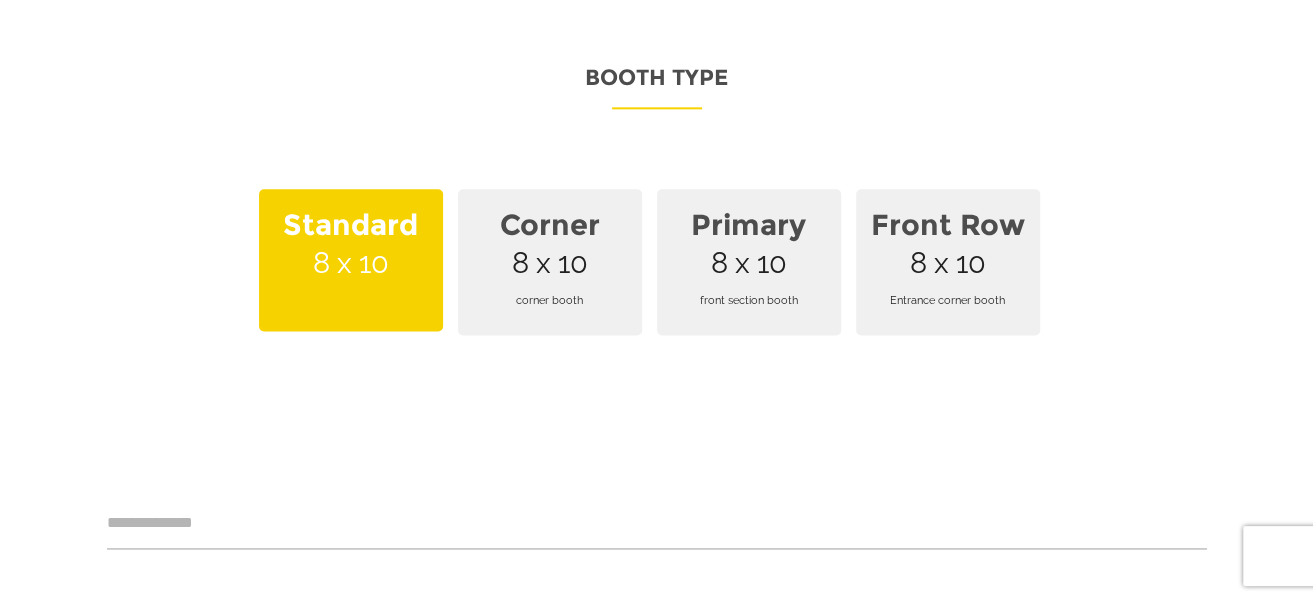 click on "Please complete the required information below.
* Company Name
* Your Name
* Phone Number
* Address
Suite
* City
* State
* Zip
* Email
* Business Type
* Business Trade
Booth Type
Standard 8 x 10 Corner 8 x 10 corner booth Primary Section 8 x 10 booth in the center of the show floor Front endcap 8 x 10 booth at the front row of the show floor
Standard  8 x 10 Corner  8 x 10  corner booth Primary  8 x 10  front section booth Front Row  8 x 10  Entrance corner booth
******
Submit" at bounding box center (657, 17) 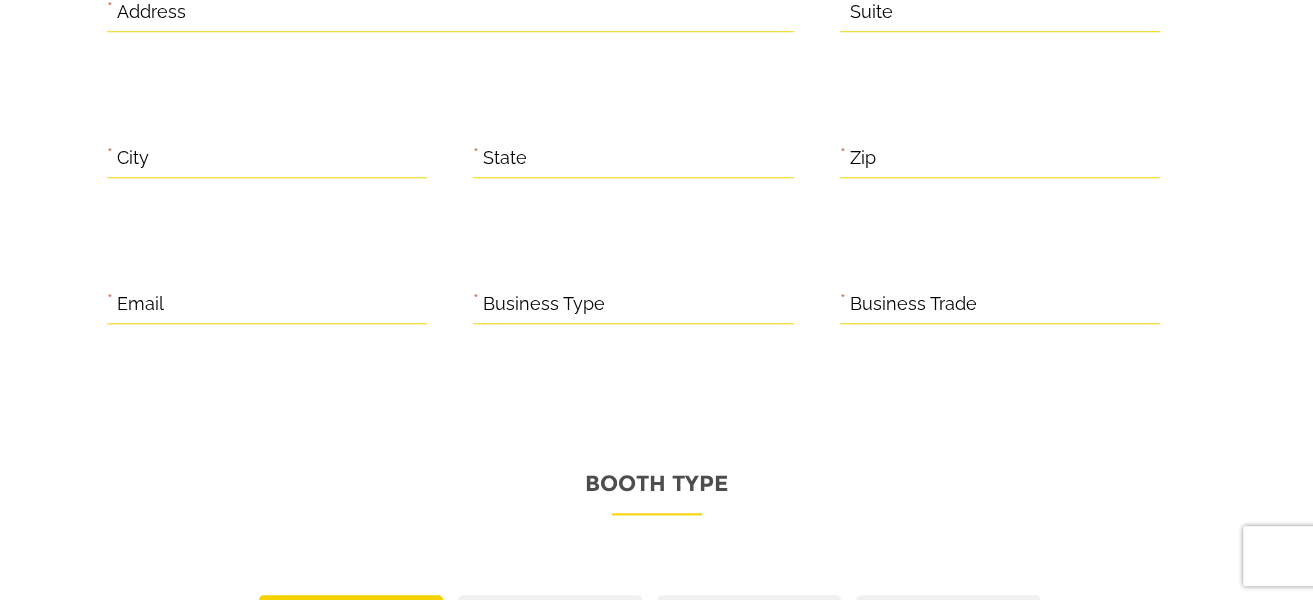 scroll, scrollTop: 1000, scrollLeft: 0, axis: vertical 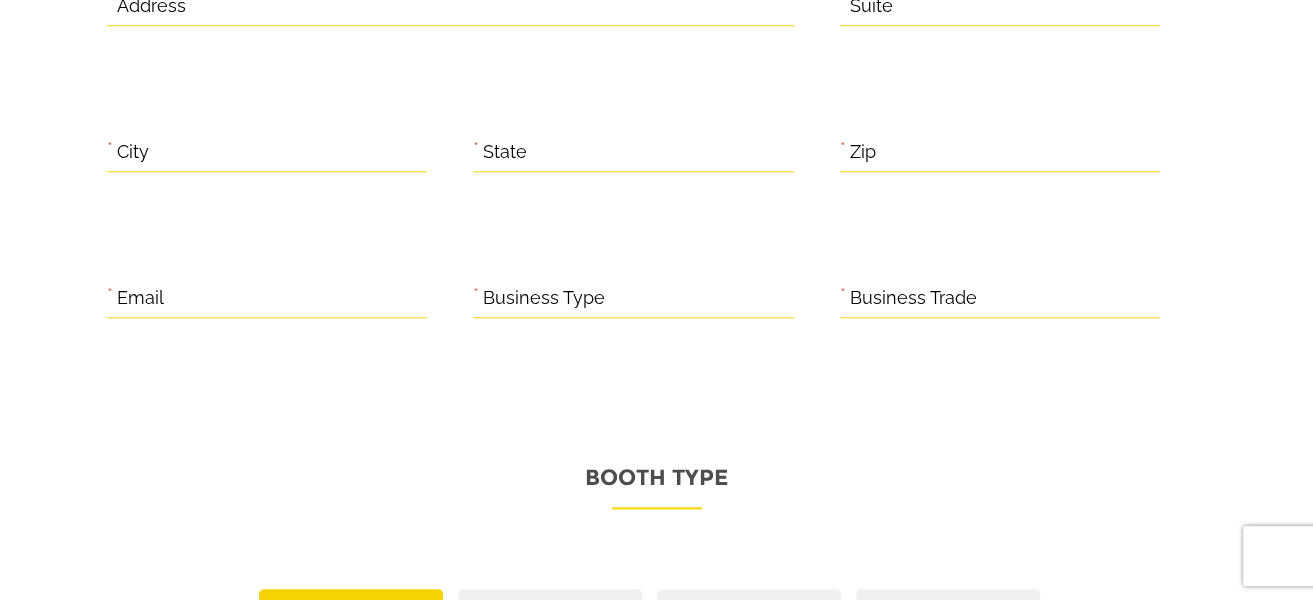 click on "Business Type" at bounding box center (544, 298) 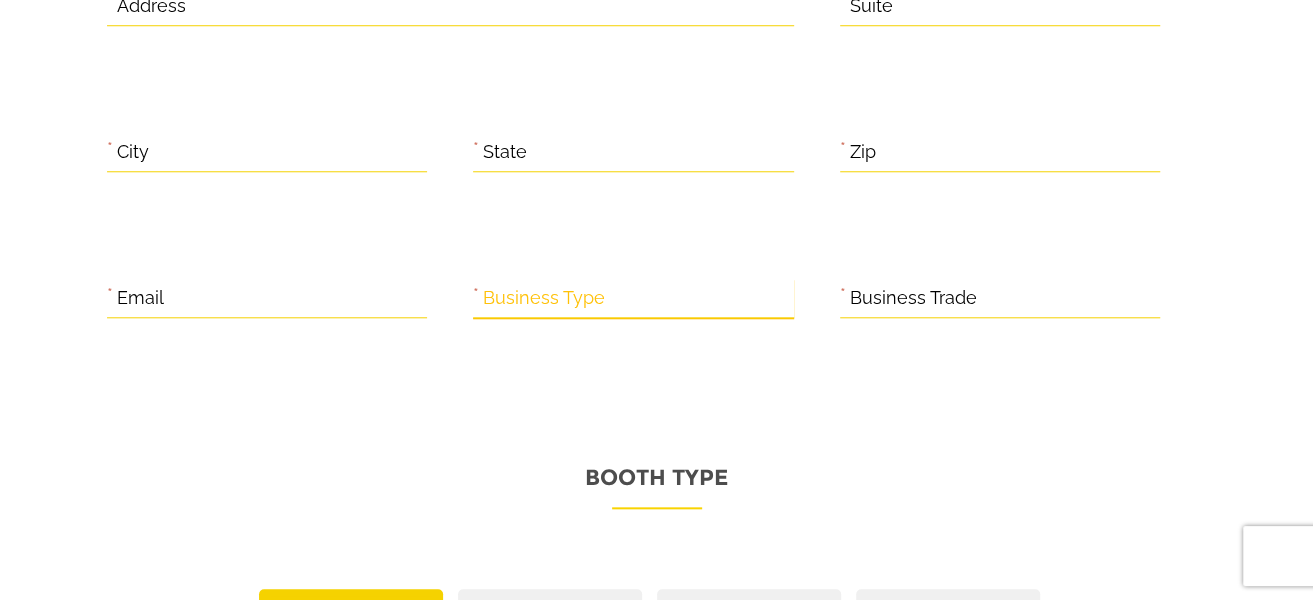 click on "Business Type" at bounding box center [633, 298] 